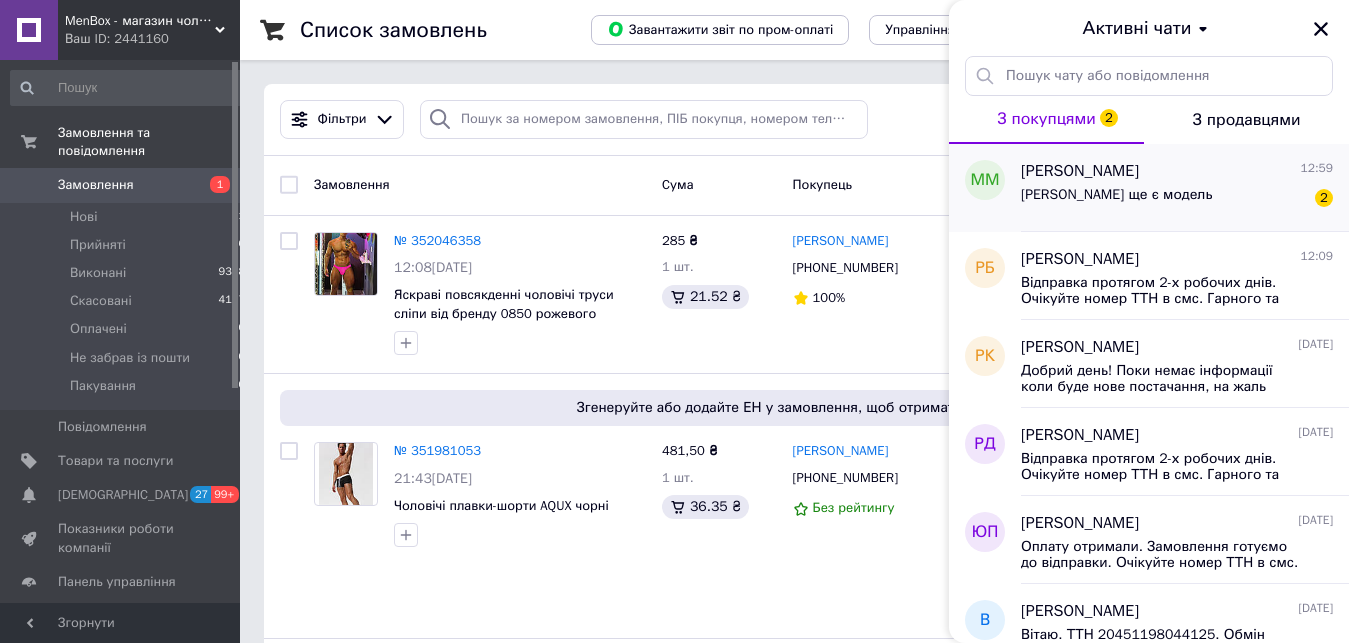 scroll, scrollTop: 102, scrollLeft: 0, axis: vertical 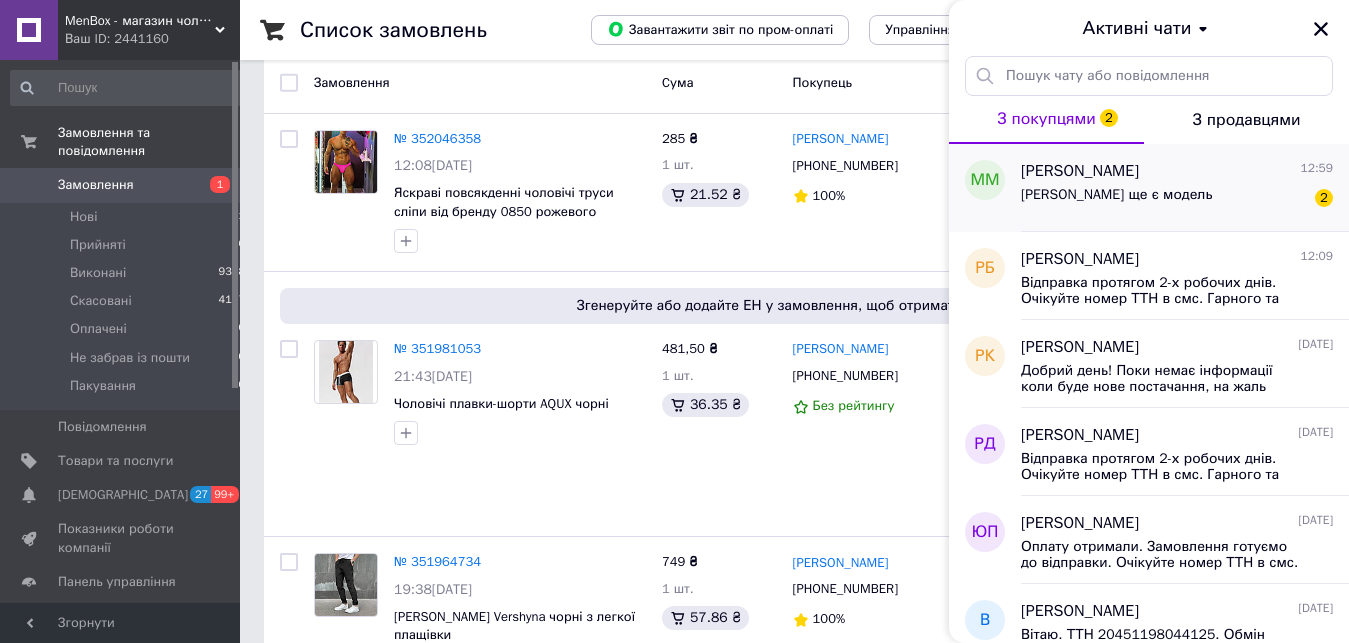 click on "[PERSON_NAME] ще є модель 2" at bounding box center (1177, 199) 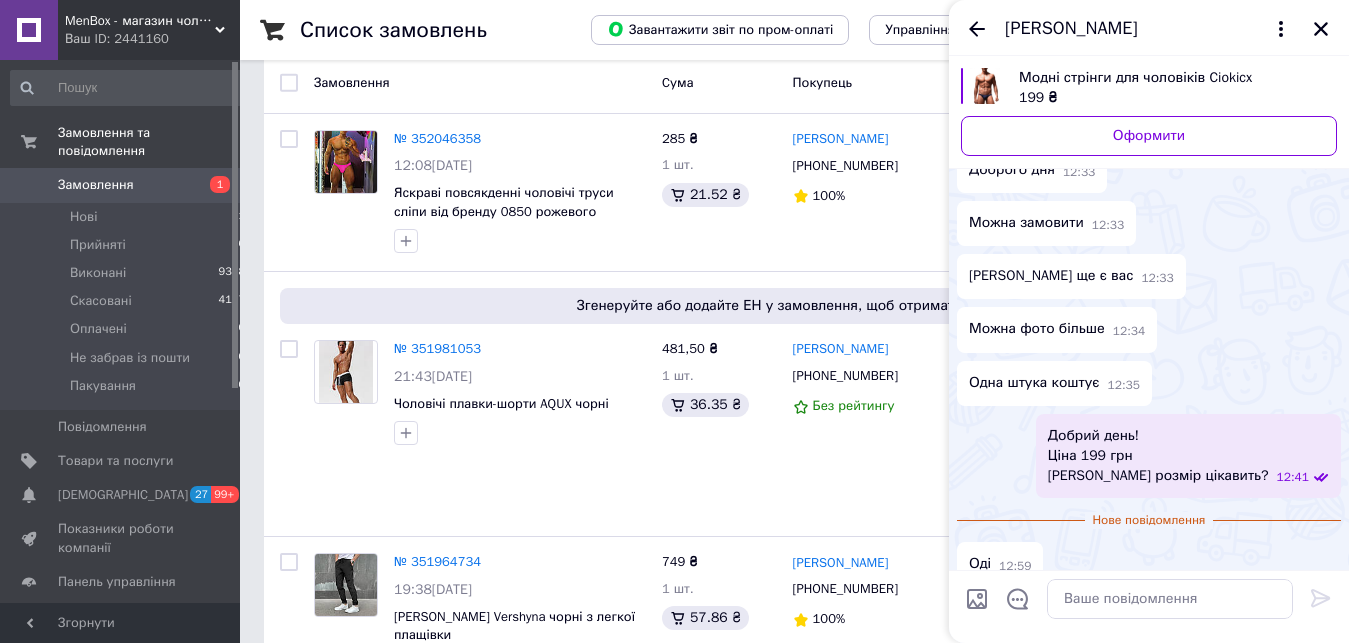 scroll, scrollTop: 159, scrollLeft: 0, axis: vertical 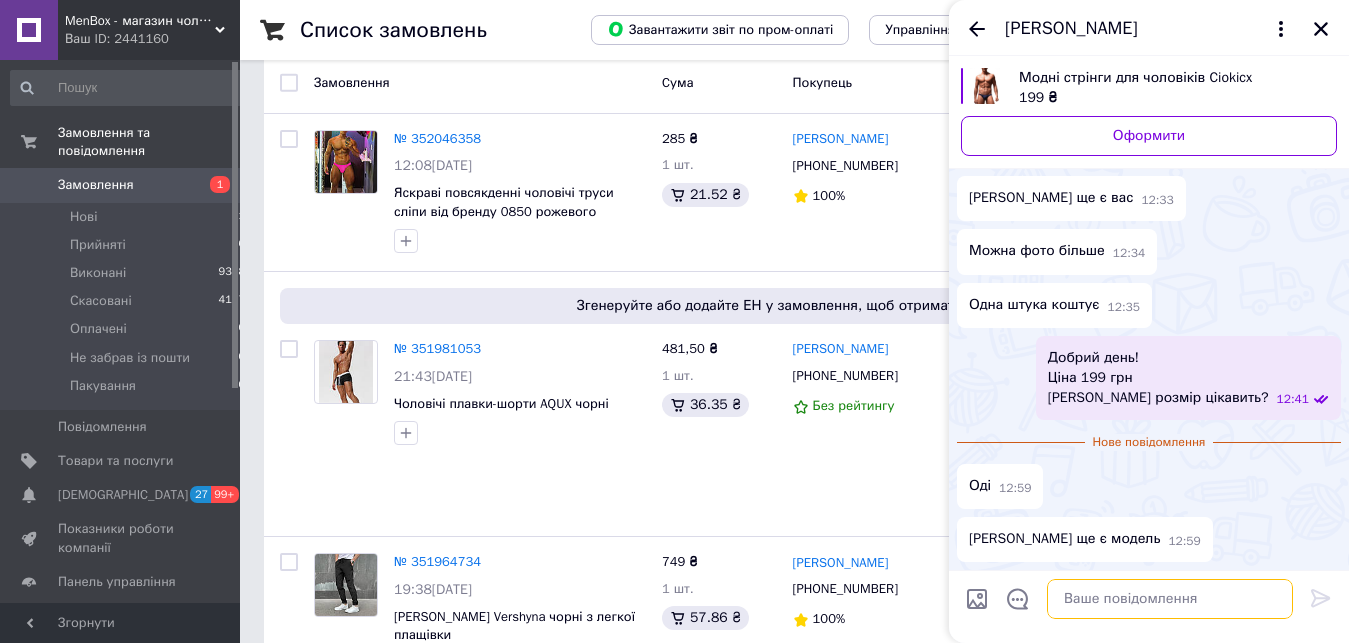click at bounding box center [1170, 599] 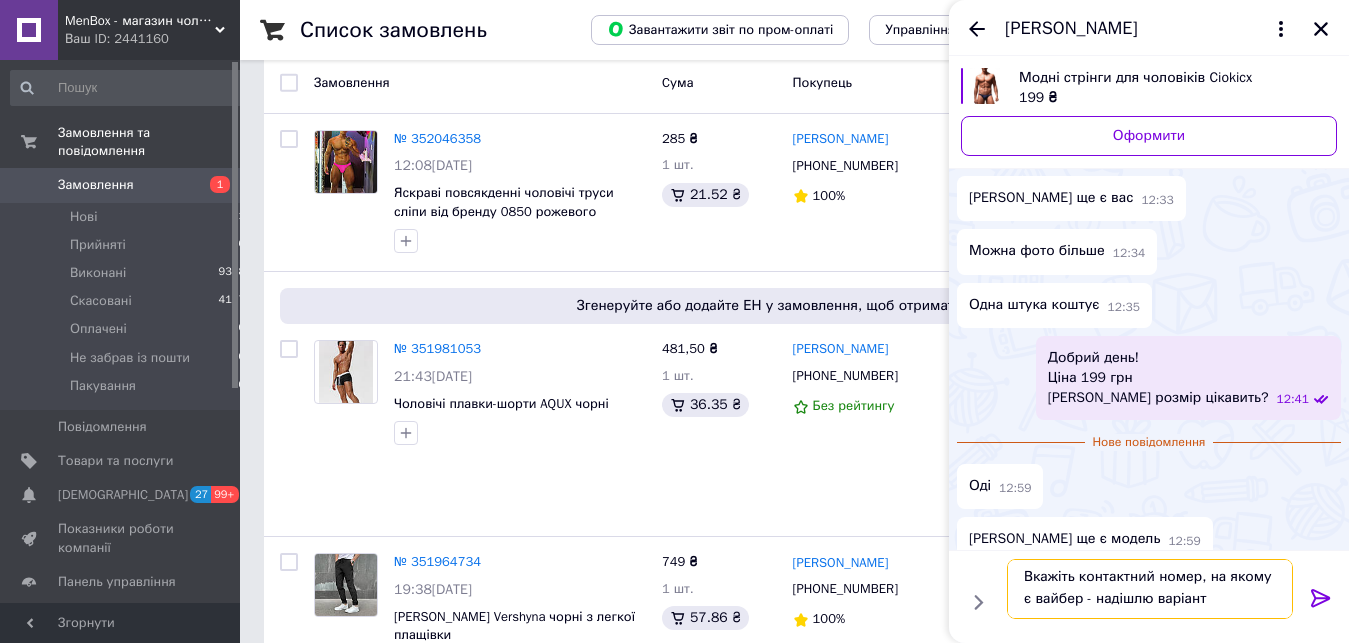 scroll, scrollTop: 15, scrollLeft: 0, axis: vertical 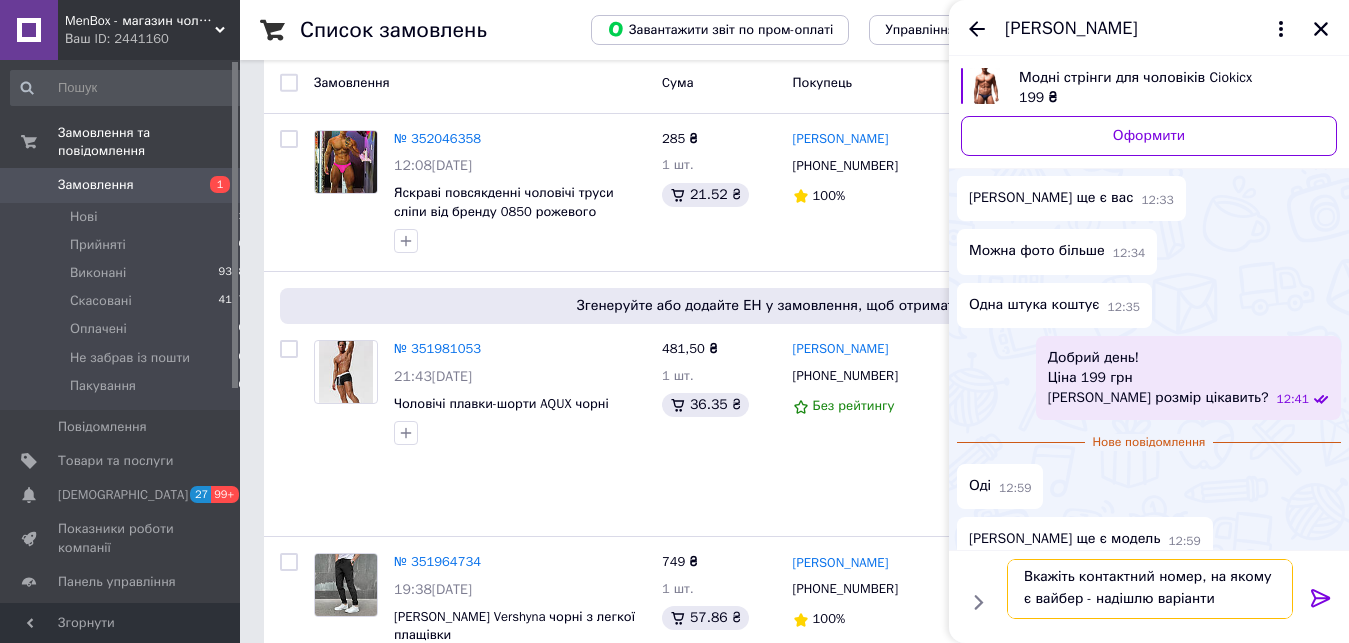 type on "Вкажіть контактний номер, на якому є вайбер - надішлю варіанти" 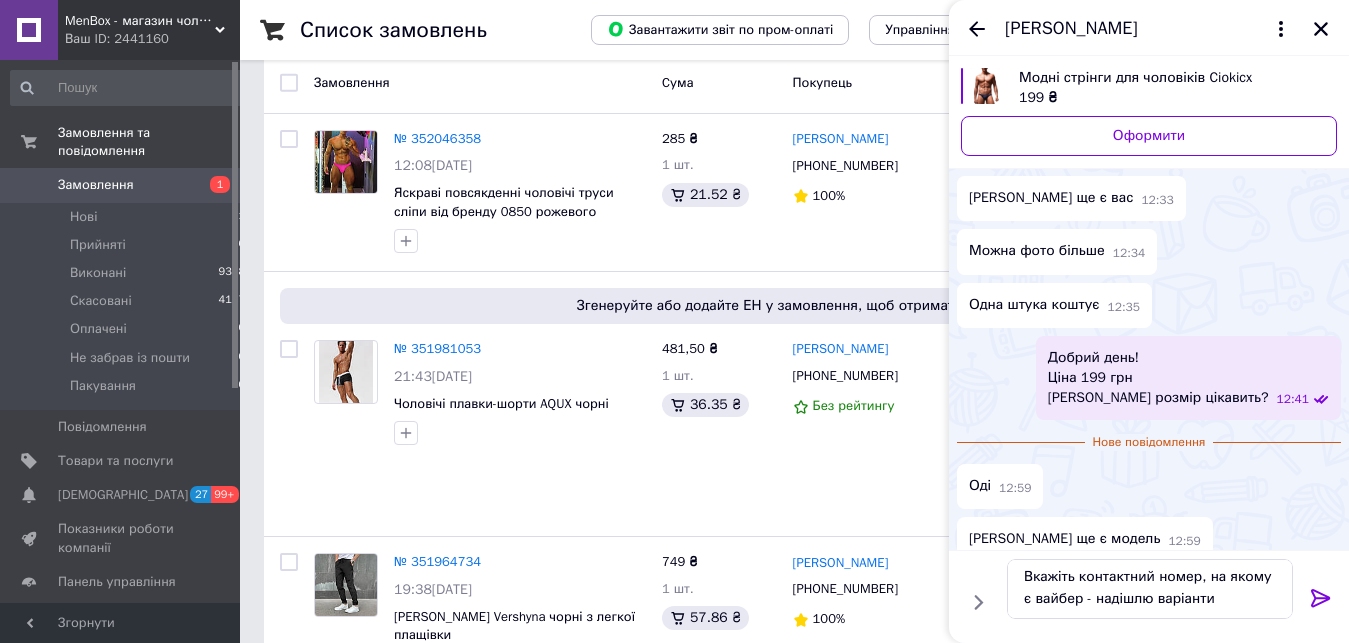 click 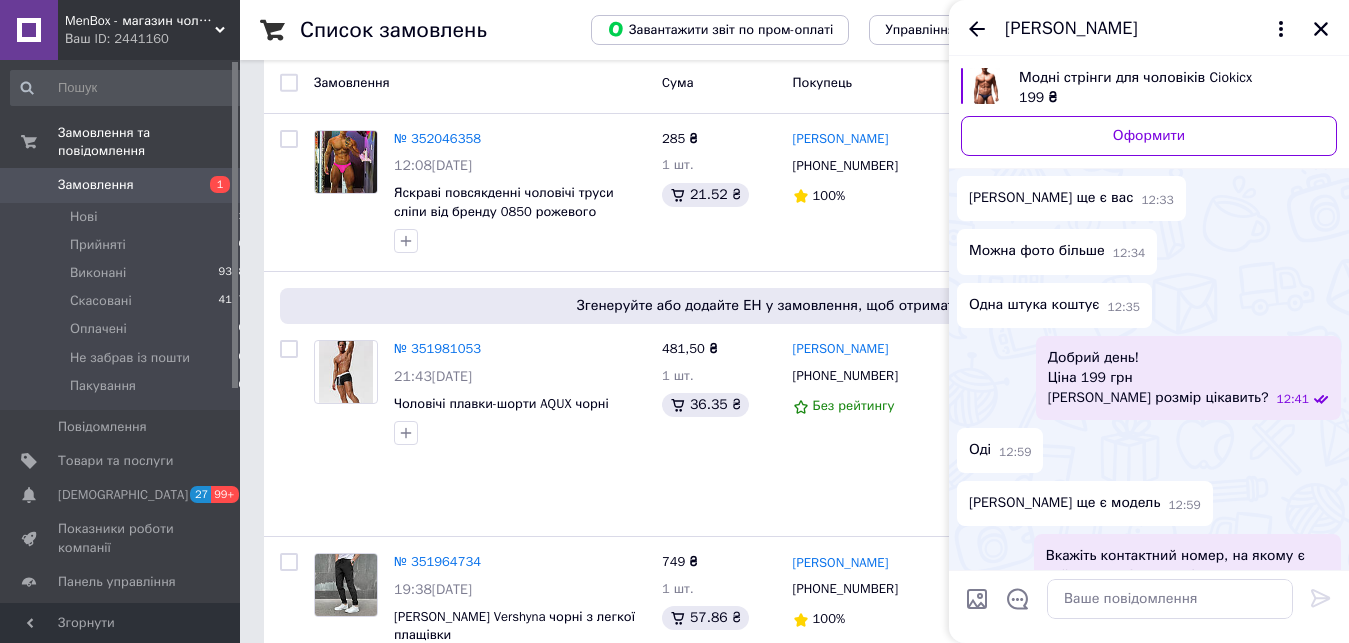 scroll, scrollTop: 0, scrollLeft: 0, axis: both 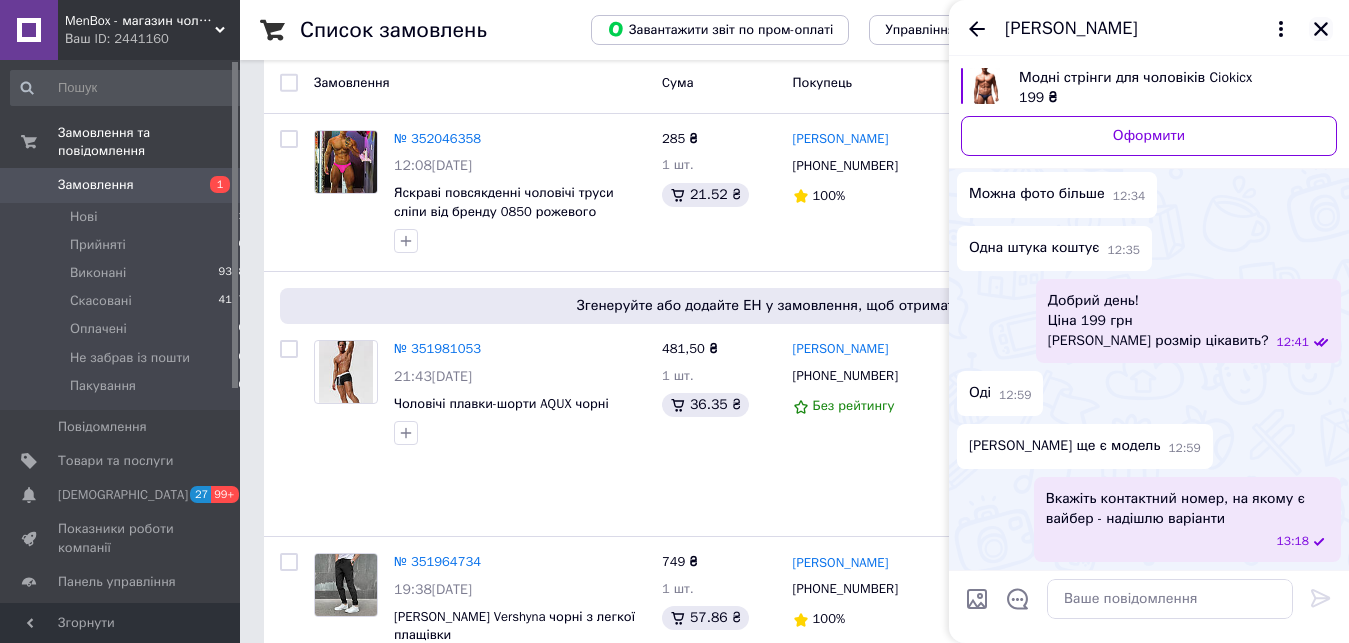click 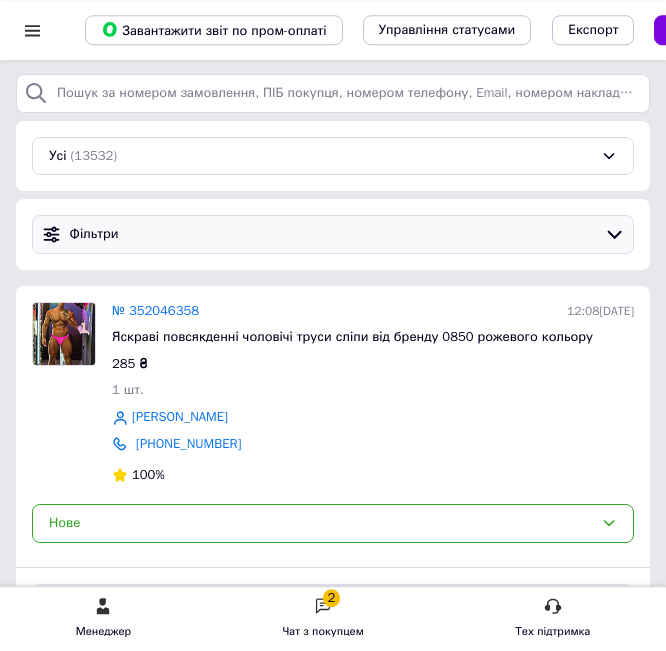 scroll, scrollTop: 0, scrollLeft: 0, axis: both 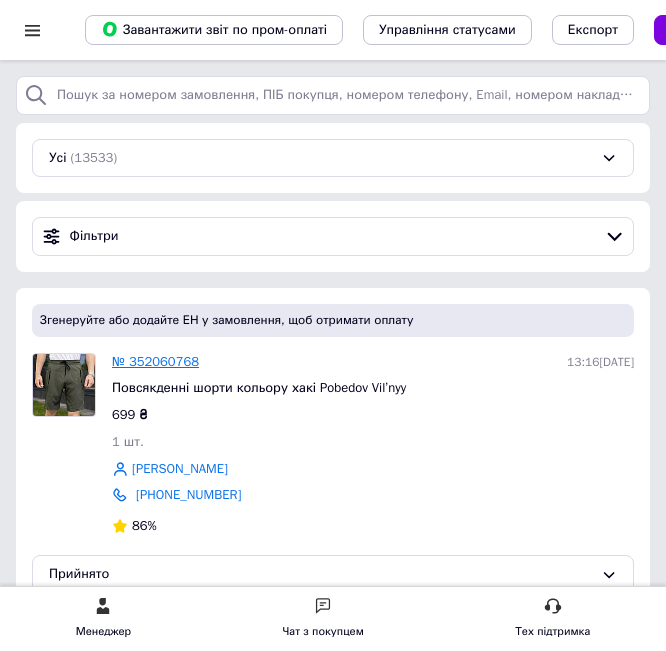 click on "№ 352060768" at bounding box center (155, 361) 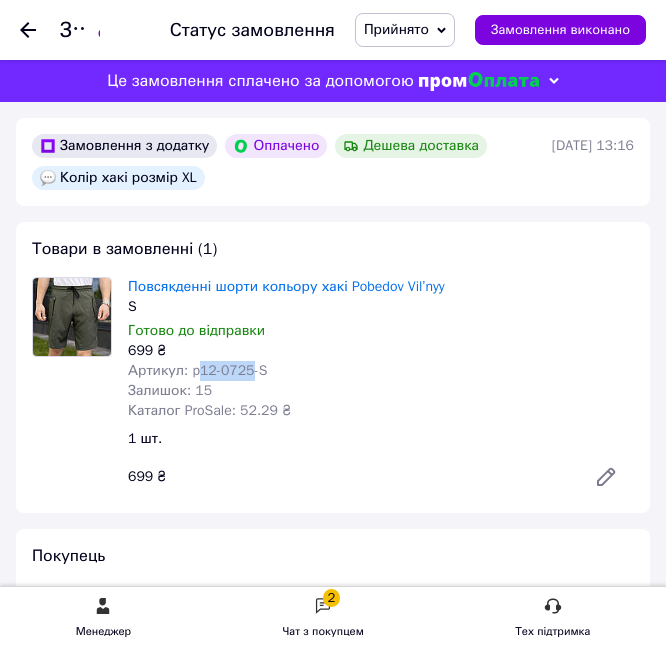 drag, startPoint x: 246, startPoint y: 373, endPoint x: 196, endPoint y: 374, distance: 50.01 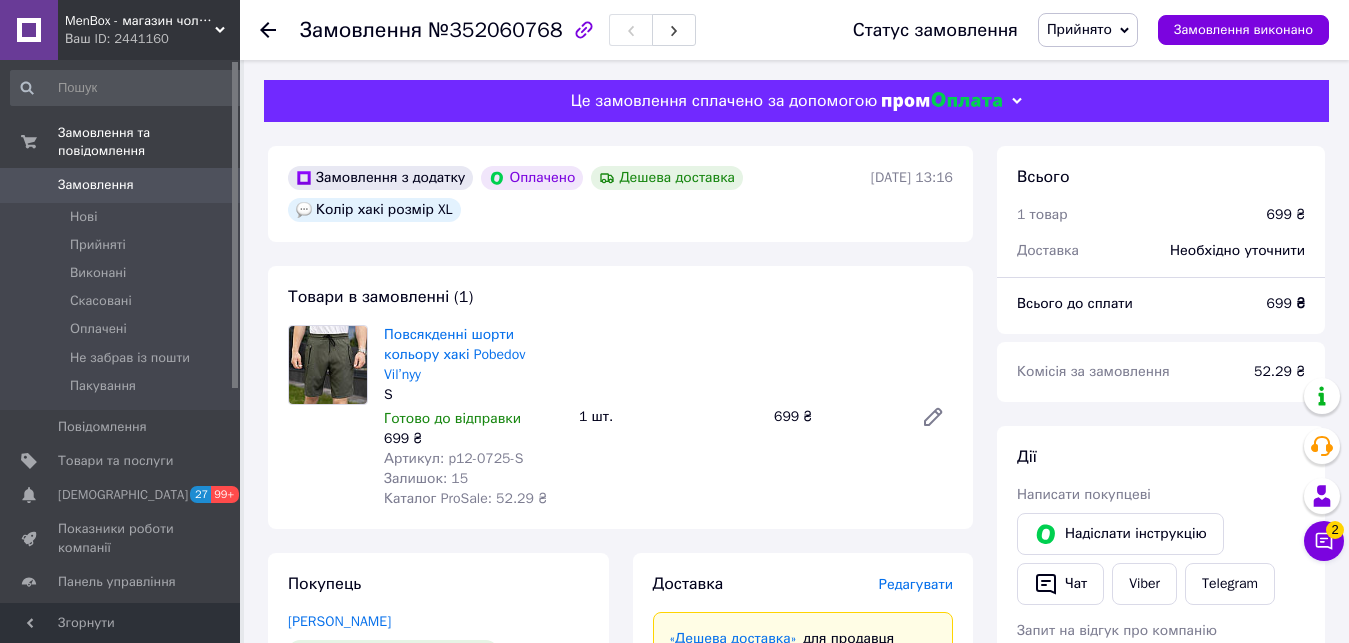 scroll, scrollTop: 408, scrollLeft: 0, axis: vertical 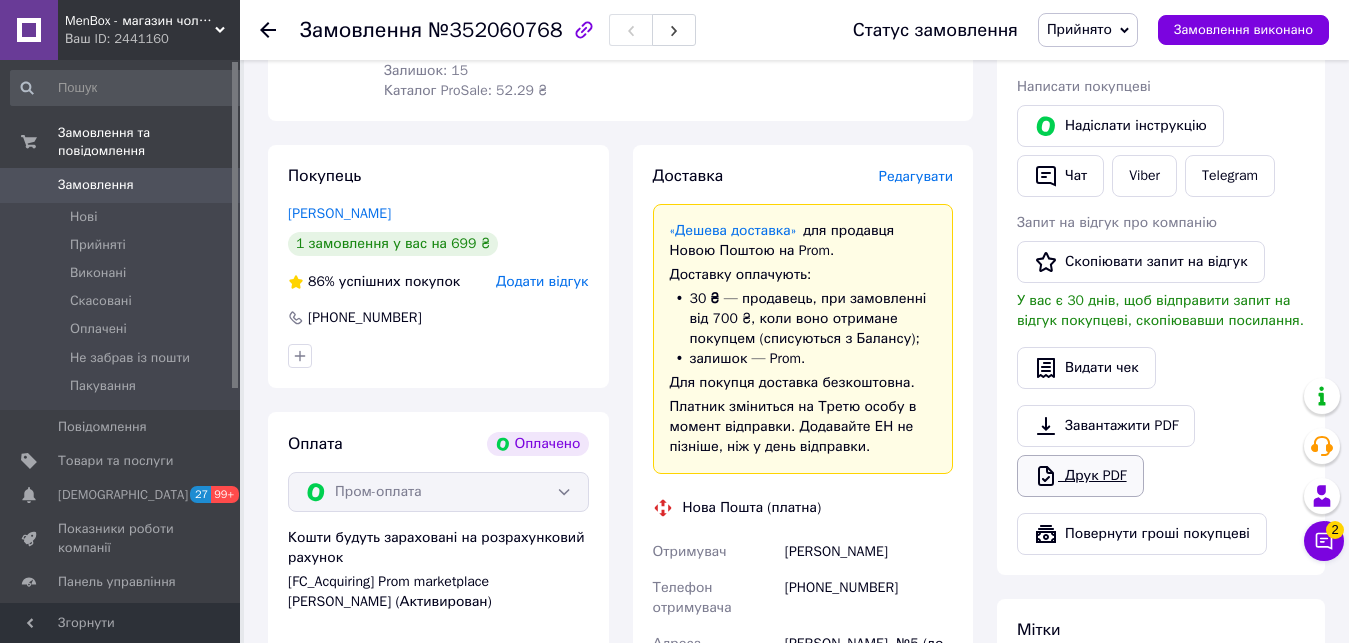 click on "Друк PDF" at bounding box center (1080, 476) 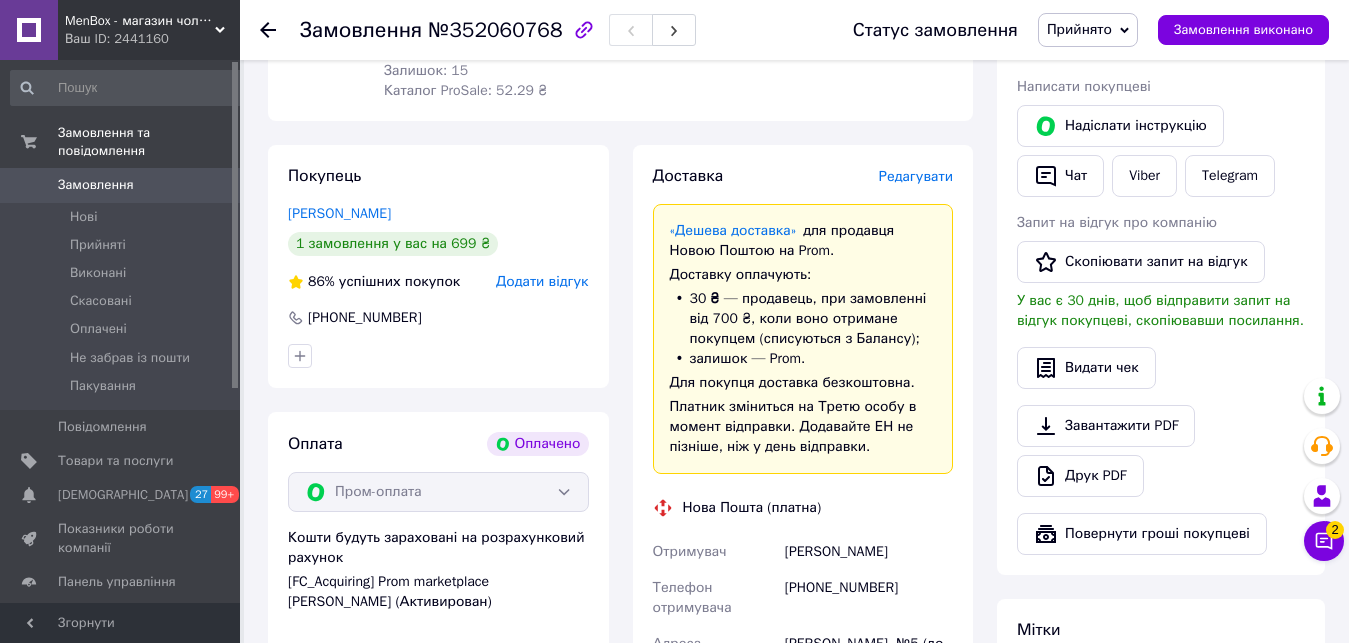 click 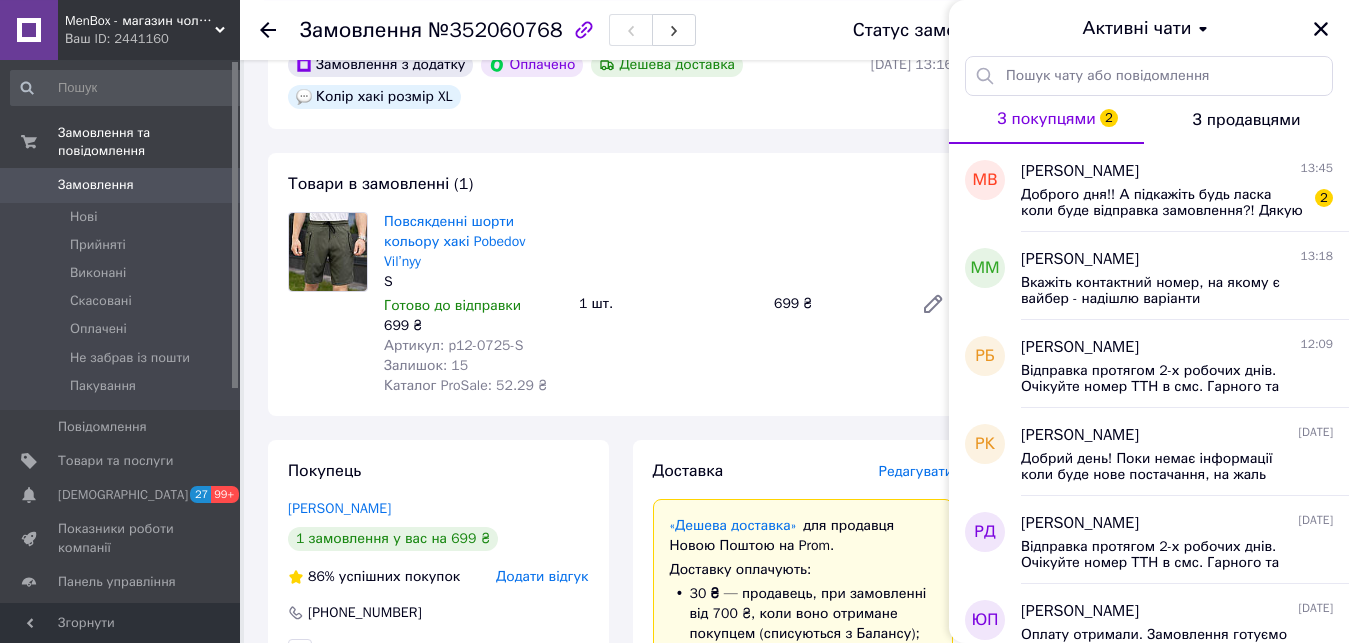 scroll, scrollTop: 0, scrollLeft: 0, axis: both 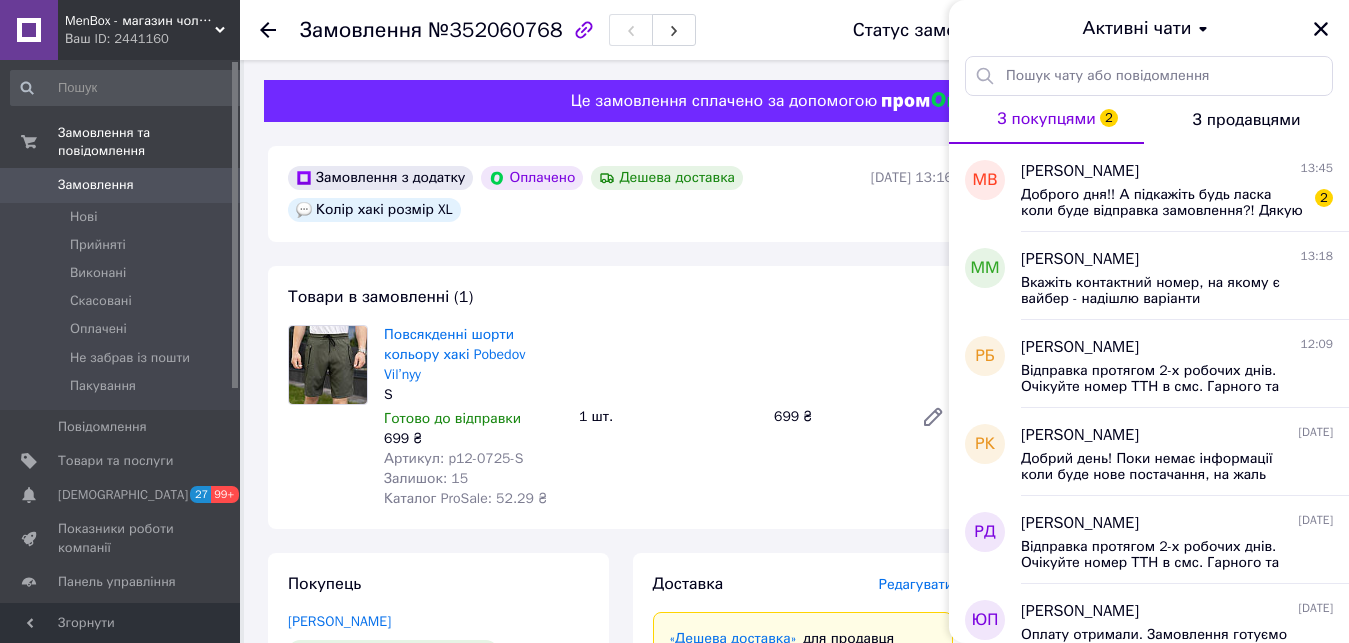 click 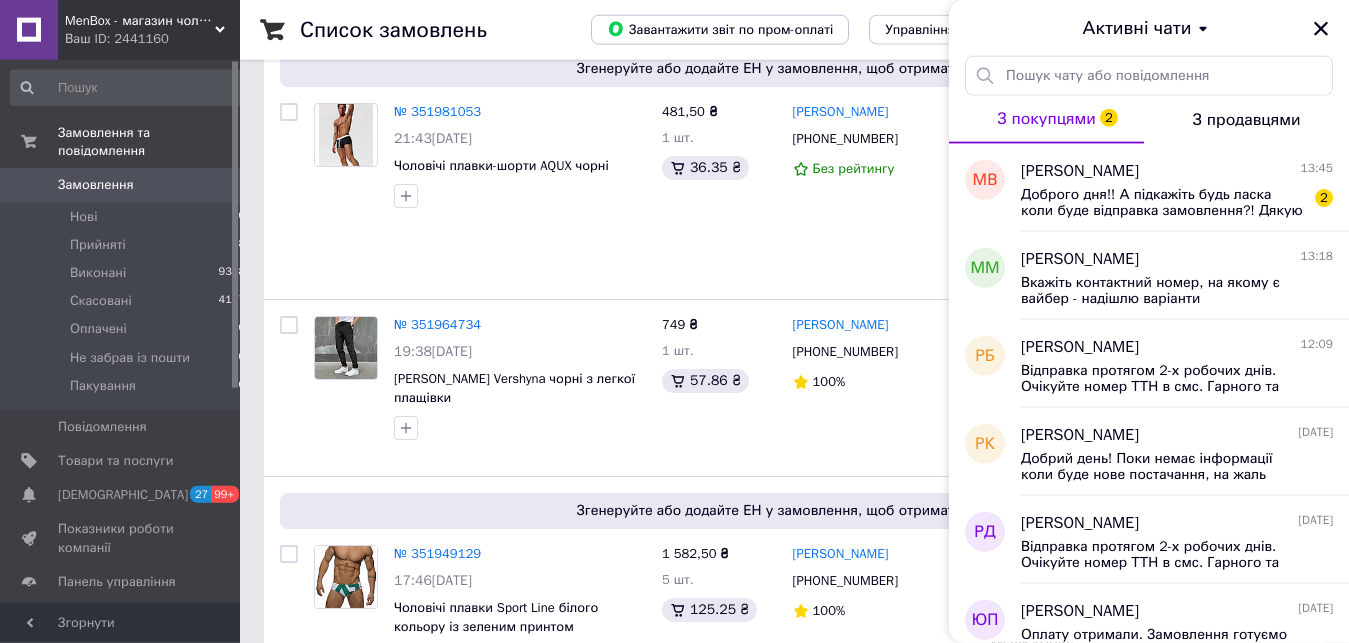 scroll, scrollTop: 714, scrollLeft: 0, axis: vertical 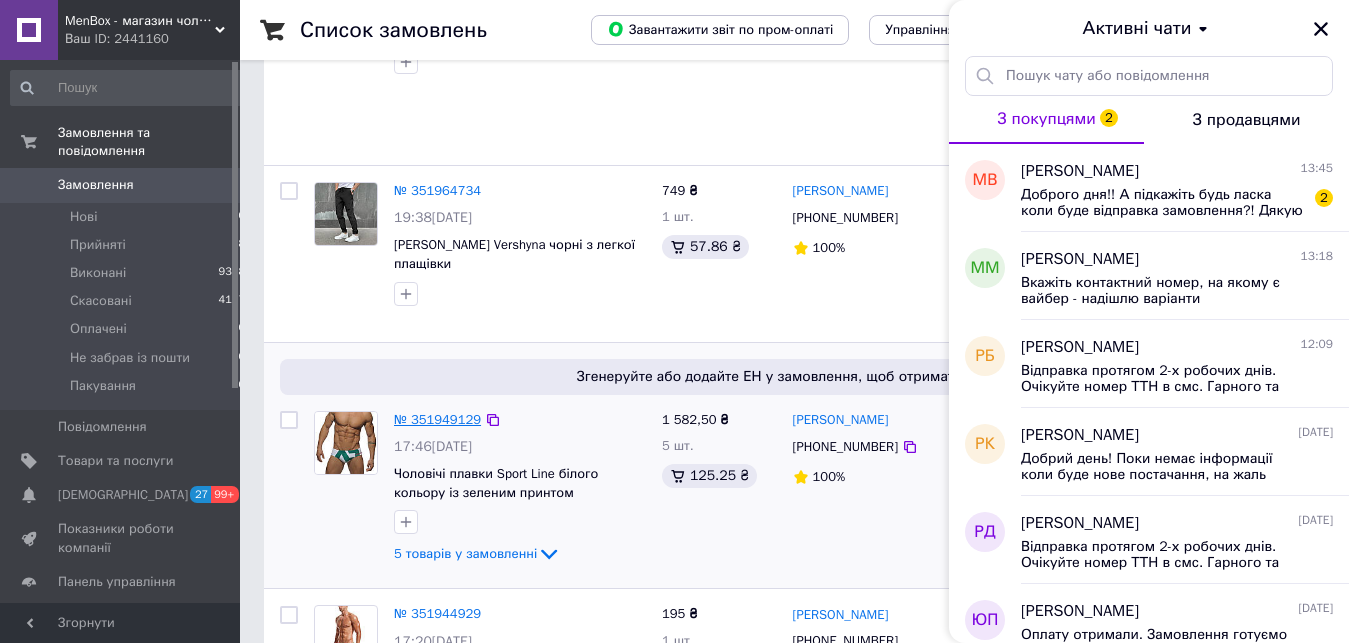 click on "№ 351949129" at bounding box center (437, 419) 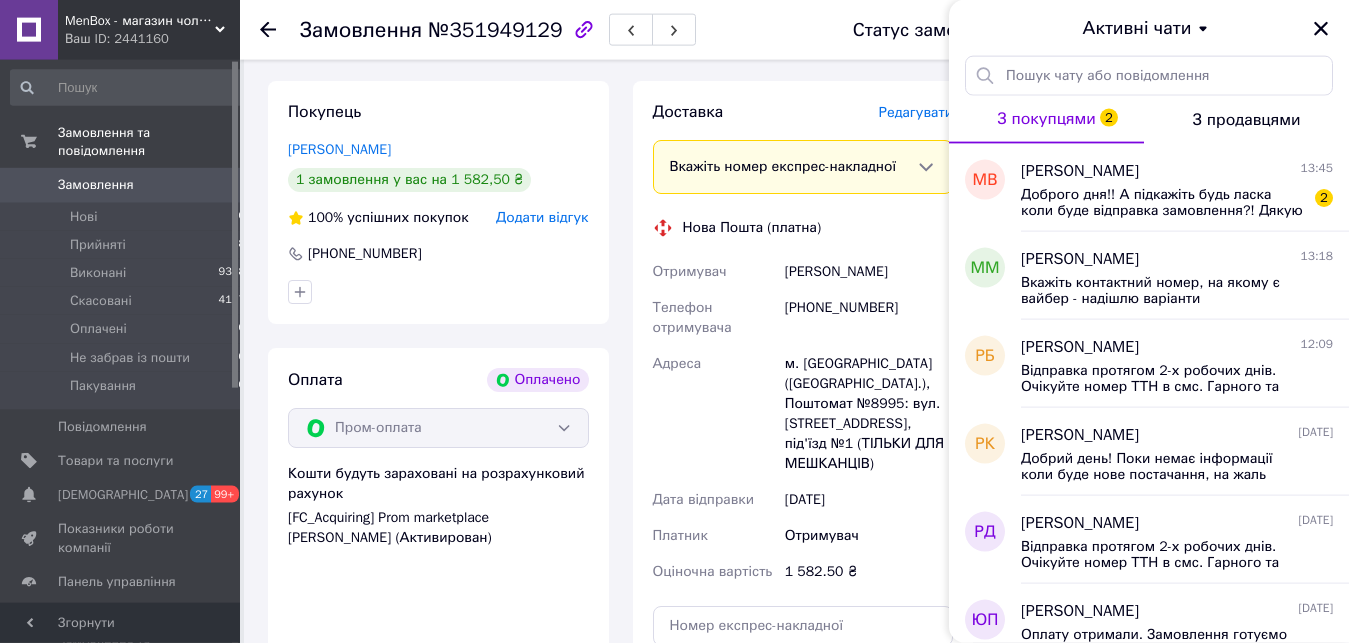 scroll, scrollTop: 1326, scrollLeft: 0, axis: vertical 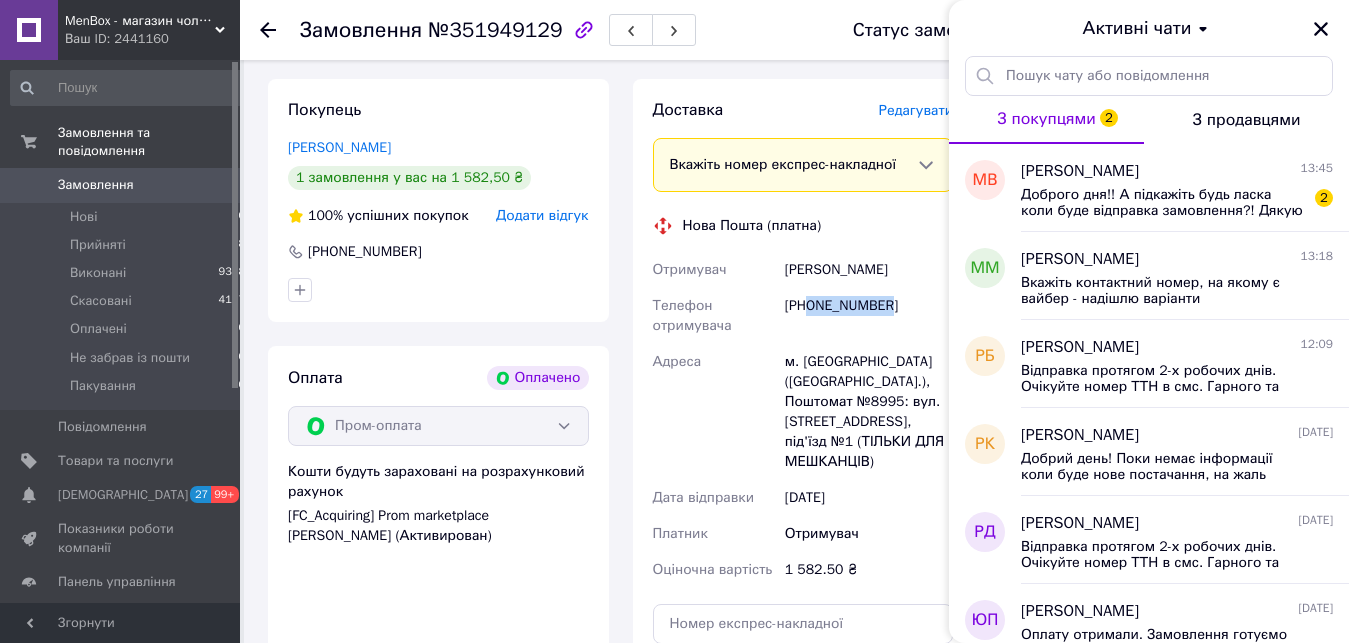 drag, startPoint x: 887, startPoint y: 289, endPoint x: 806, endPoint y: 289, distance: 81 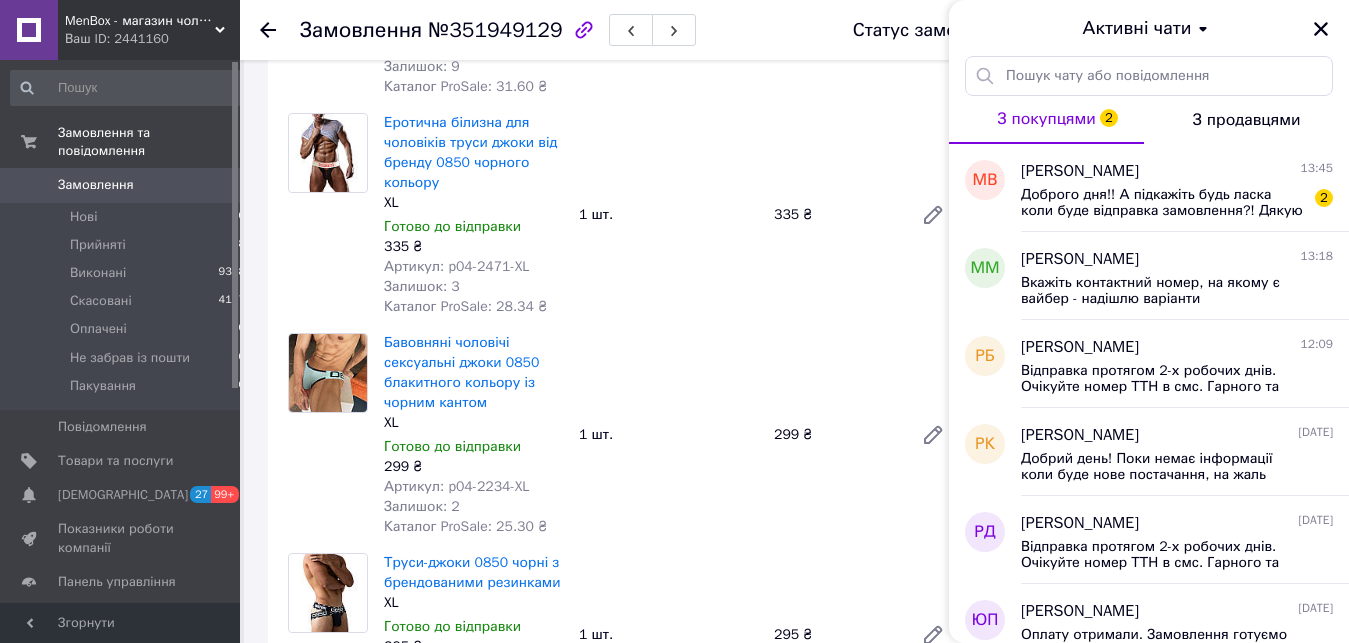 scroll, scrollTop: 0, scrollLeft: 0, axis: both 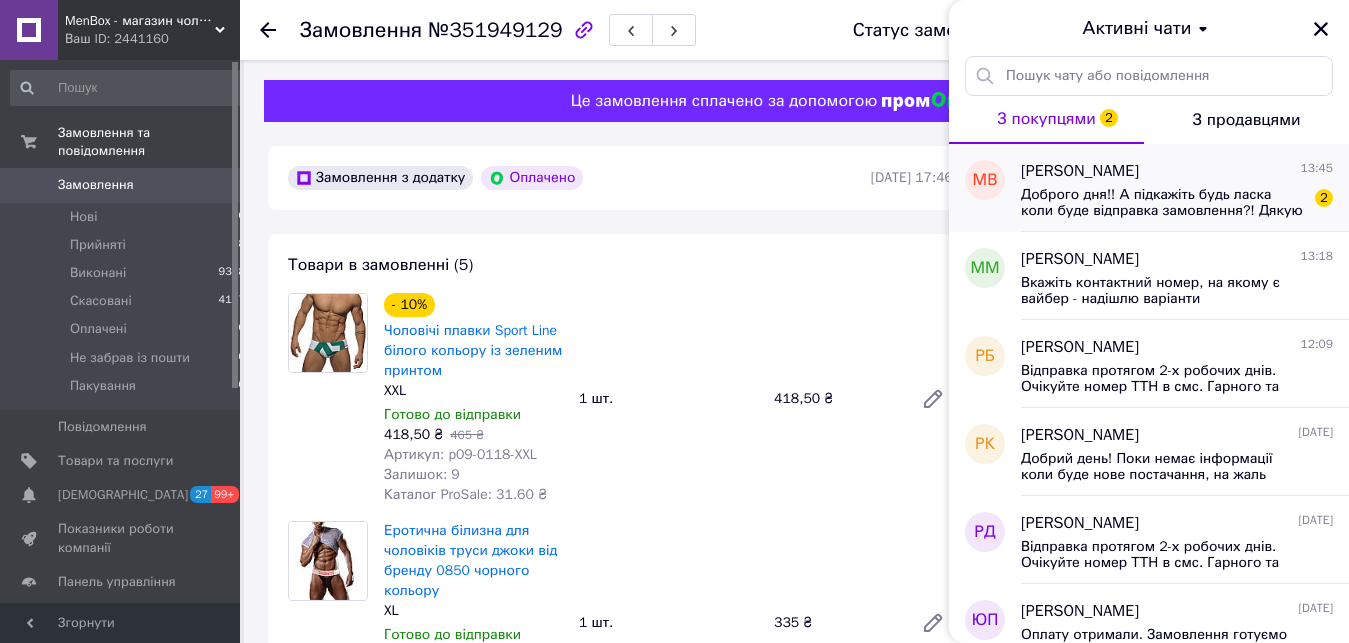 click on "[PERSON_NAME]" at bounding box center (1080, 171) 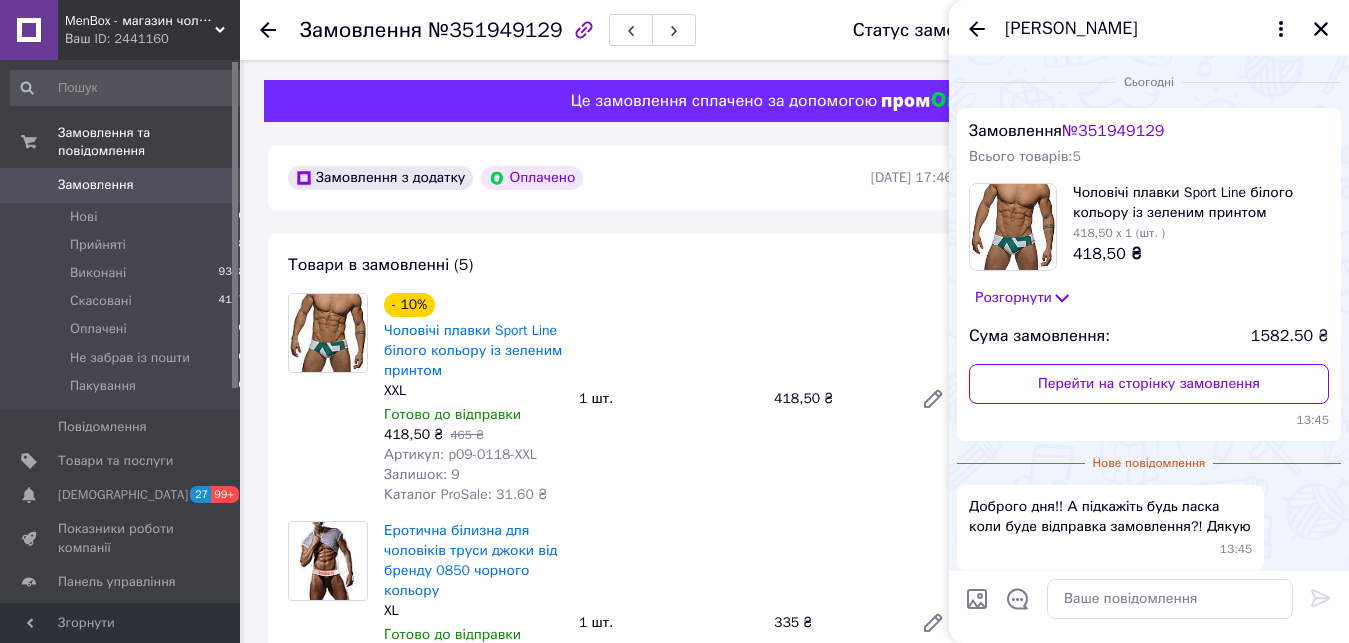 scroll, scrollTop: 81, scrollLeft: 0, axis: vertical 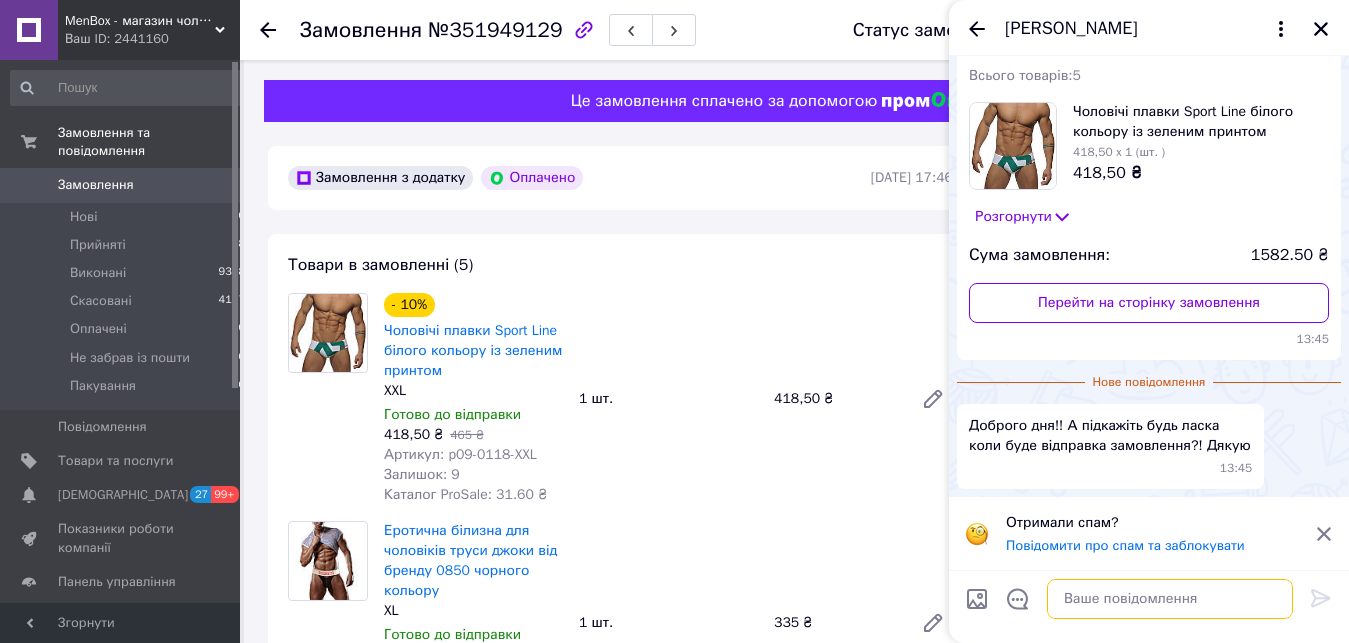 click at bounding box center (1170, 599) 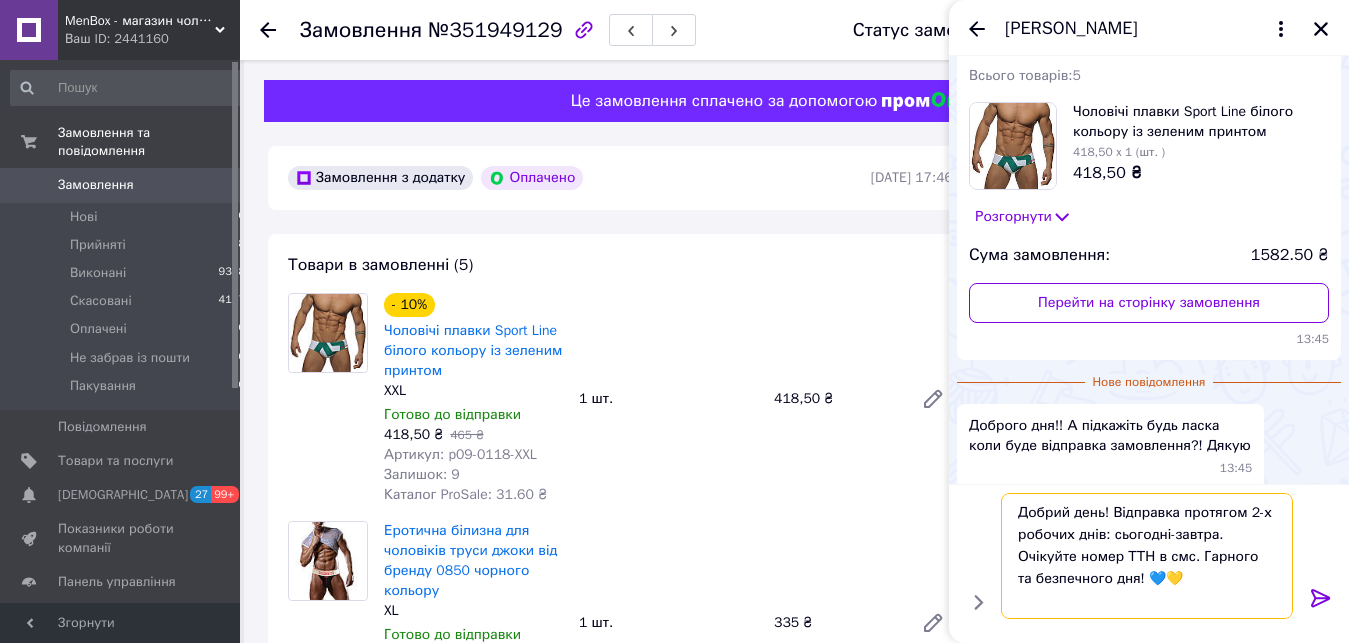 scroll, scrollTop: 0, scrollLeft: 0, axis: both 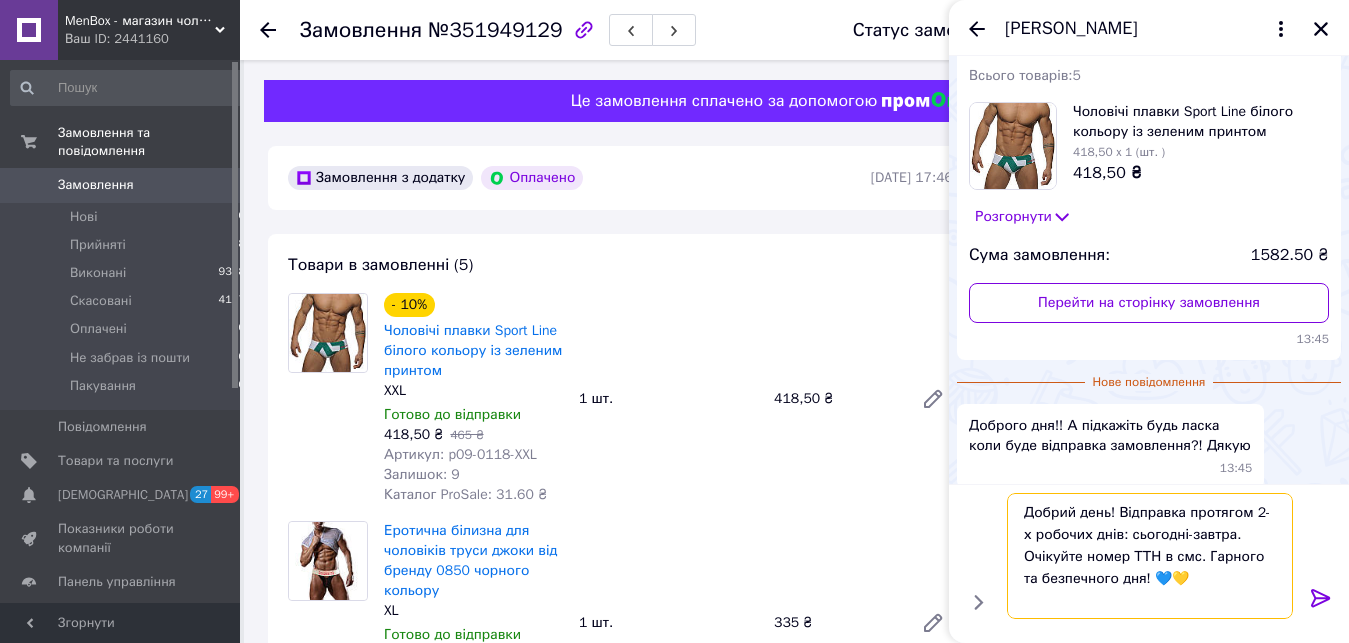 type on "Добрий день! Відправка протягом 2-х робочих днів: сьогодні-завтра. Очікуйте номер ТТН в смс. Гарного та безпечного дня! 💙💛" 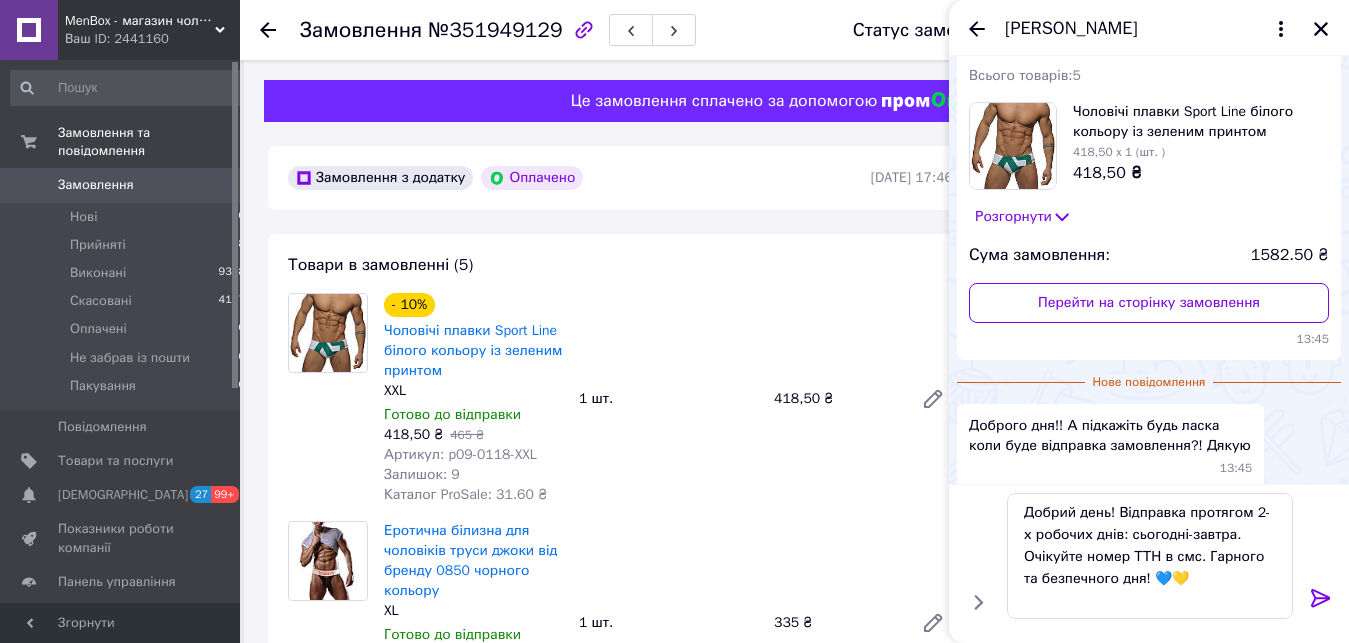 click 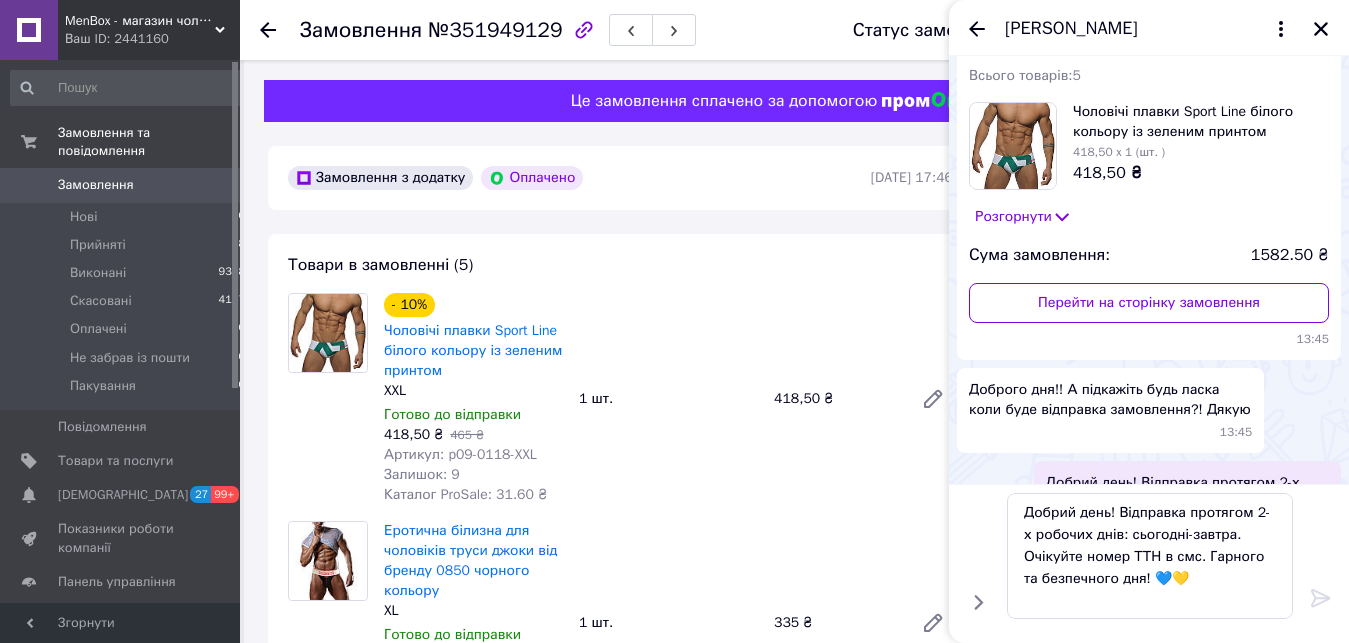 type 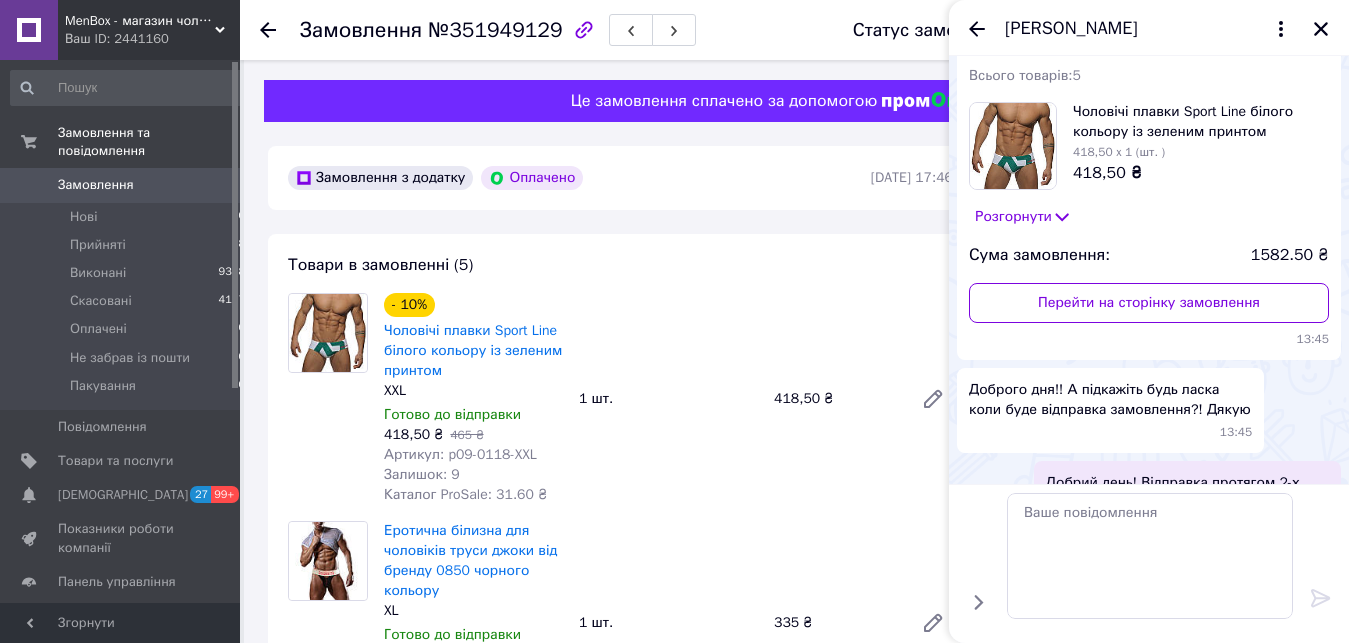 scroll, scrollTop: 105, scrollLeft: 0, axis: vertical 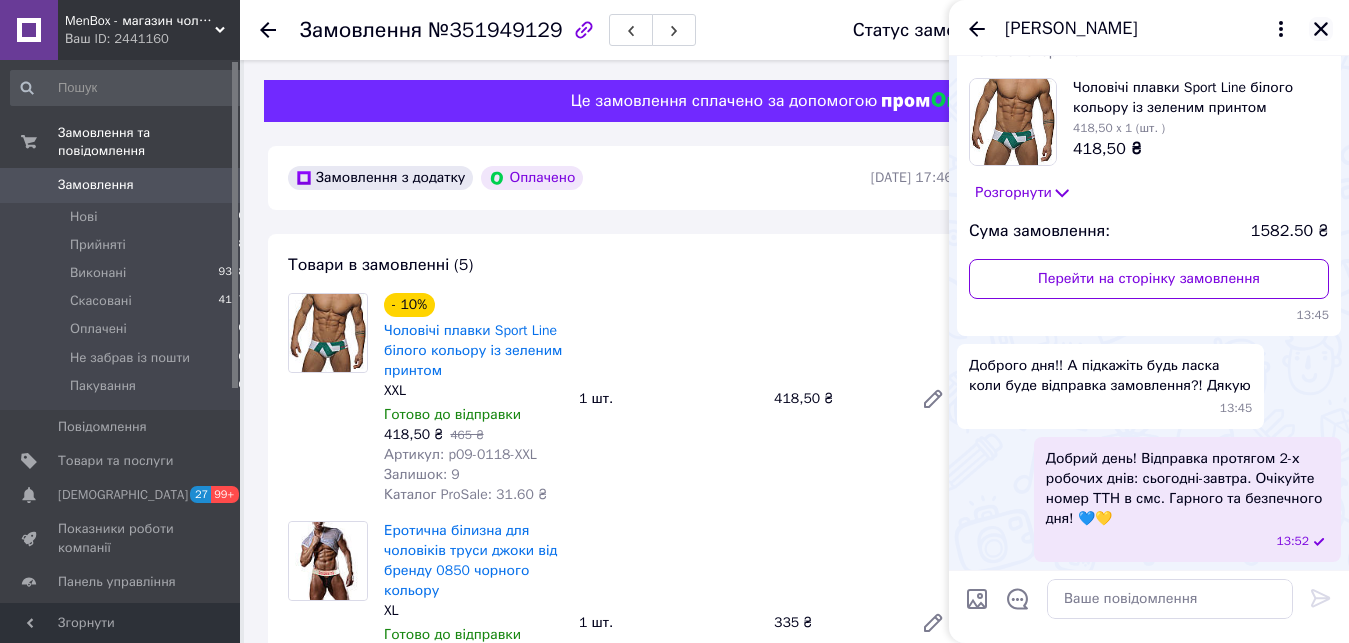 click 